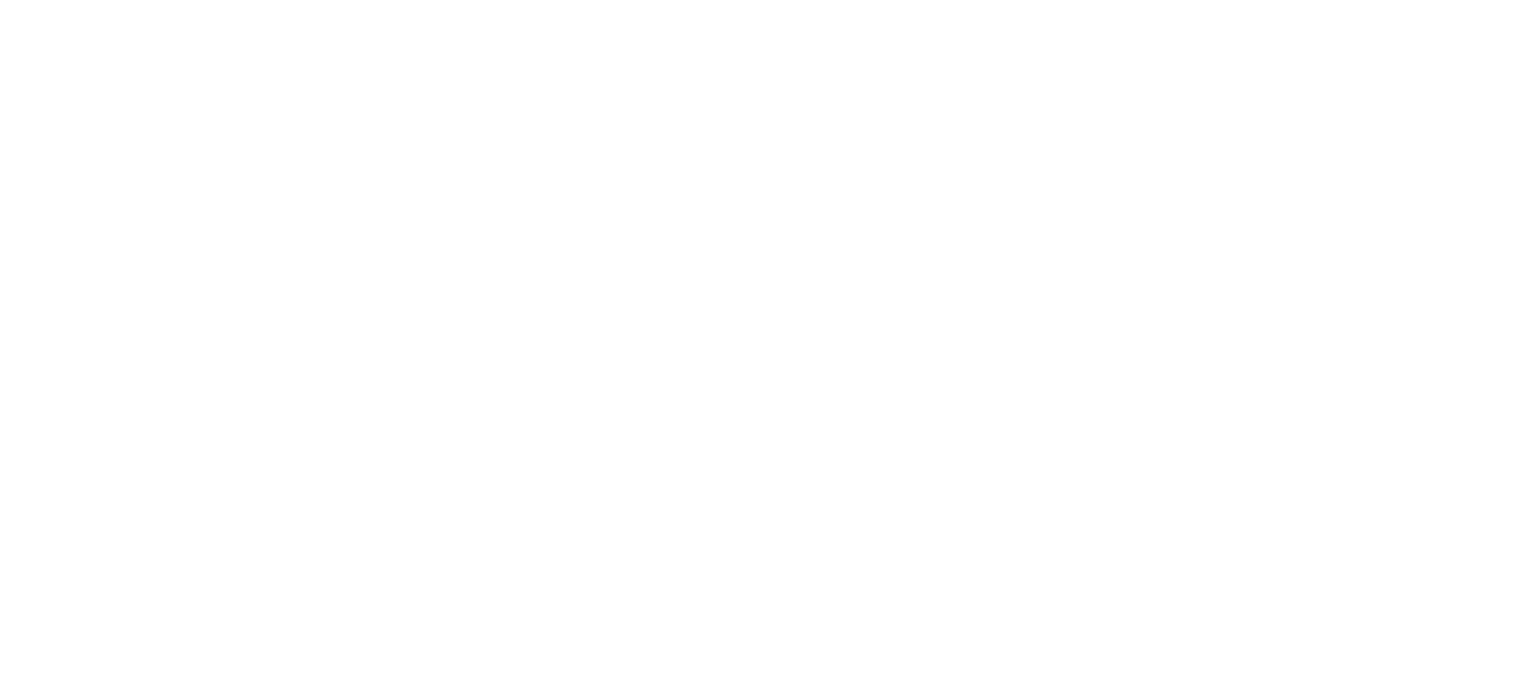 scroll, scrollTop: 0, scrollLeft: 0, axis: both 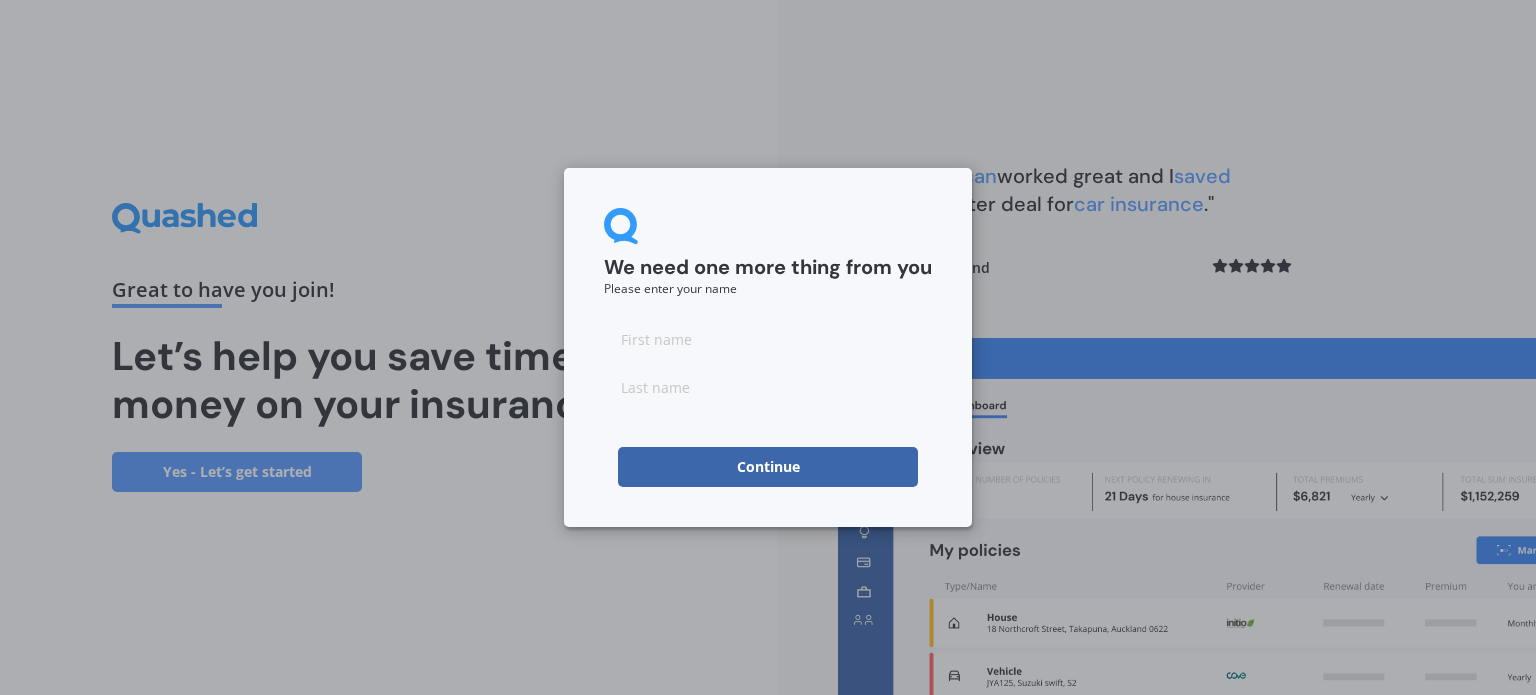 click at bounding box center [768, 339] 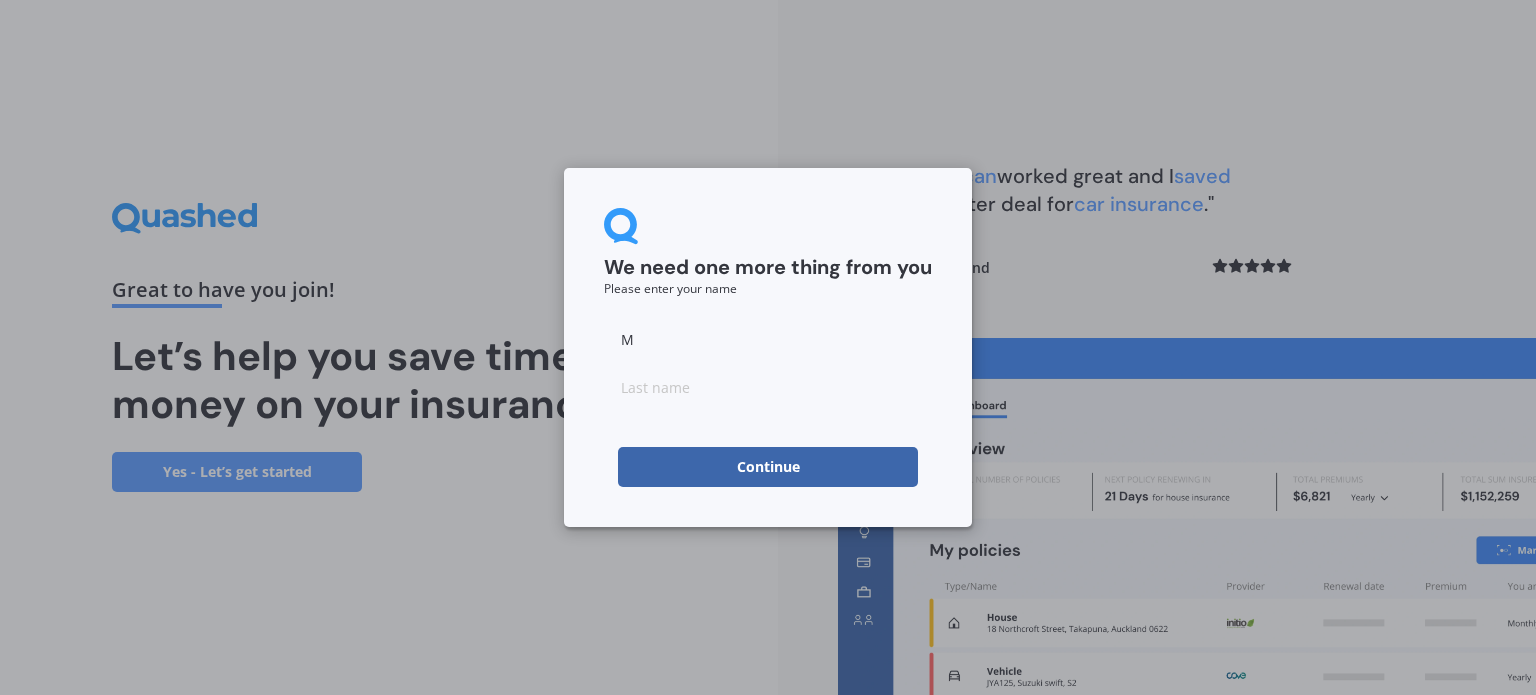 type on "M" 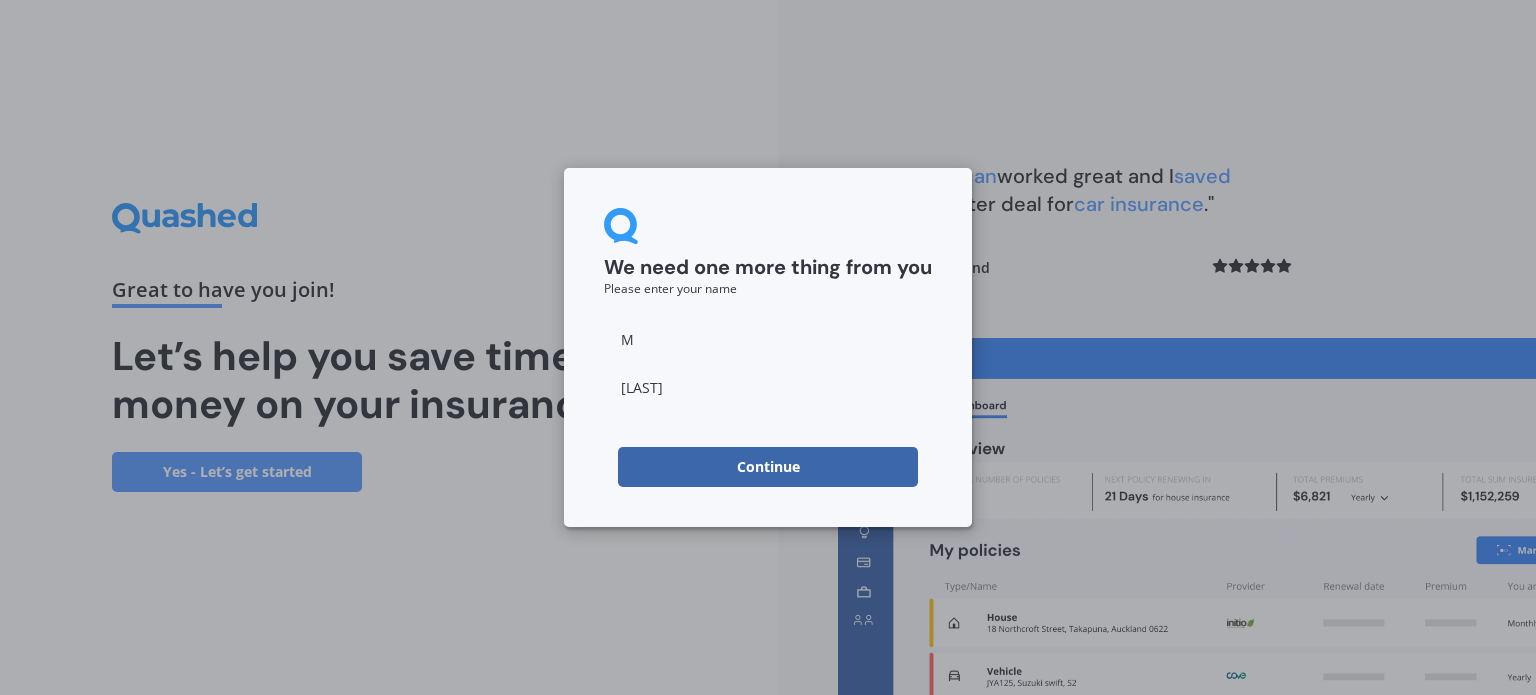type on "[LAST]" 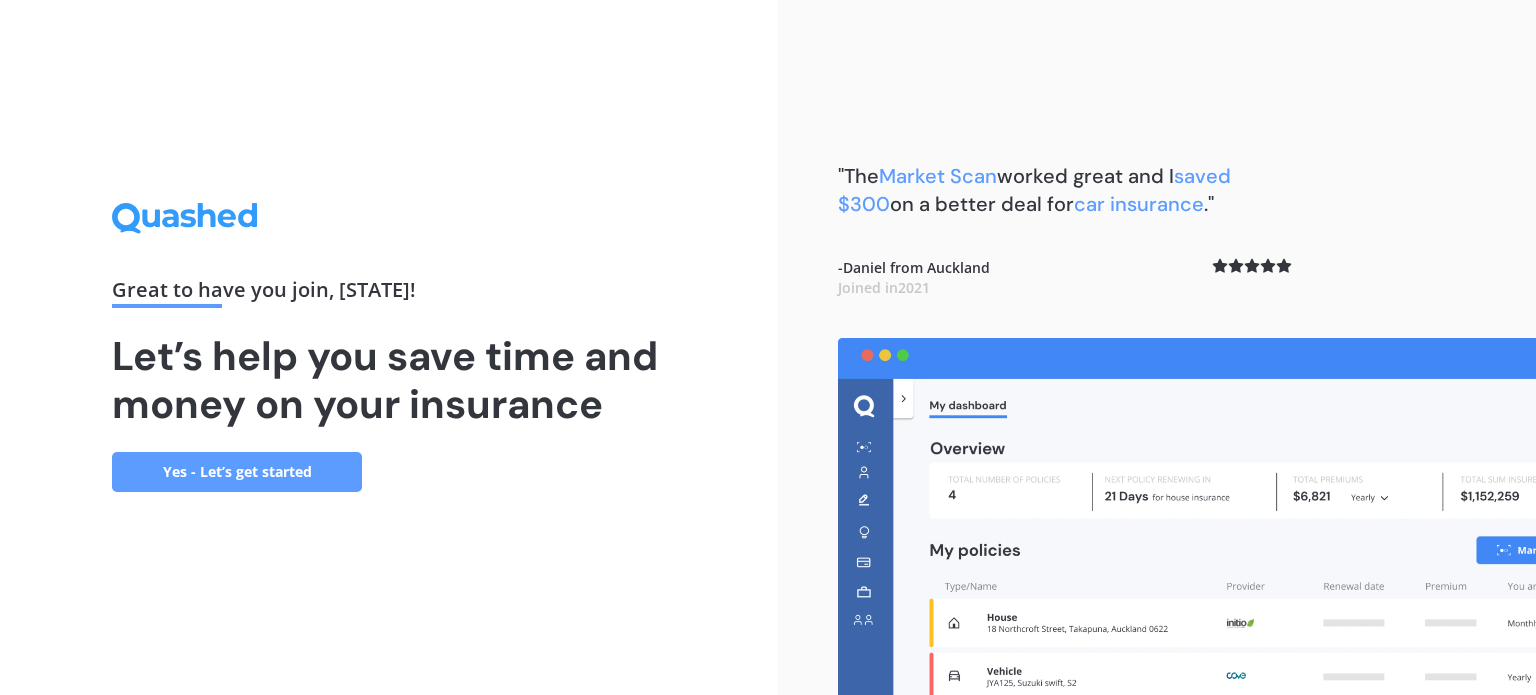 click on "Yes - Let’s get started" at bounding box center [237, 472] 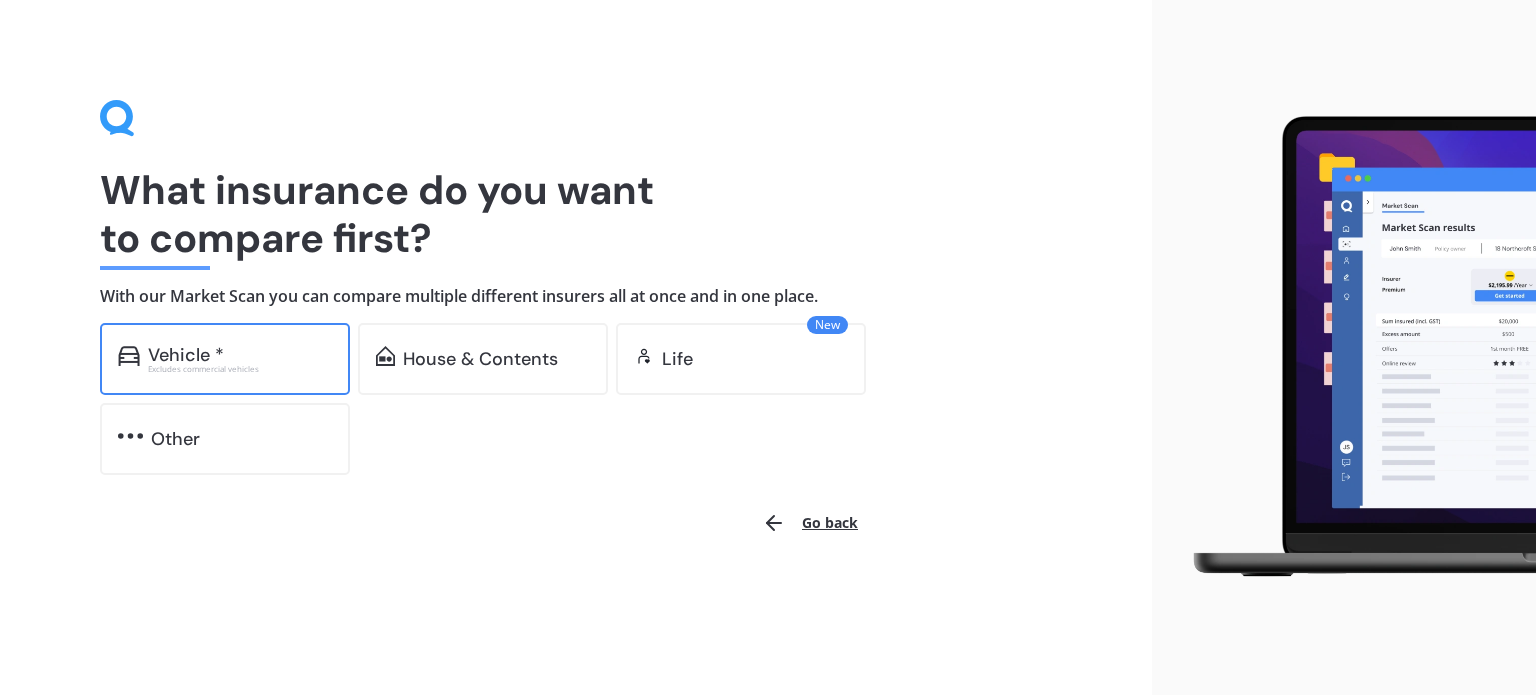 click on "Excludes commercial vehicles" at bounding box center [240, 369] 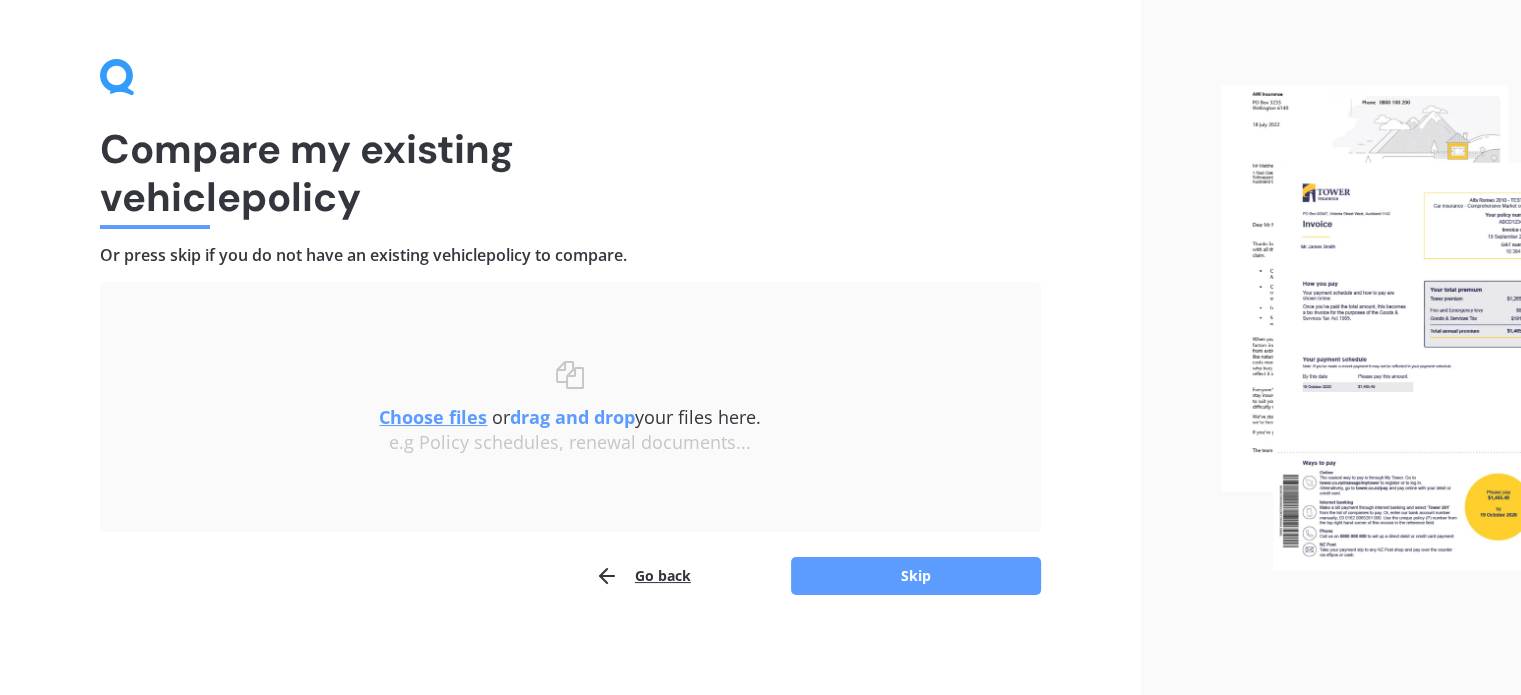 scroll, scrollTop: 40, scrollLeft: 0, axis: vertical 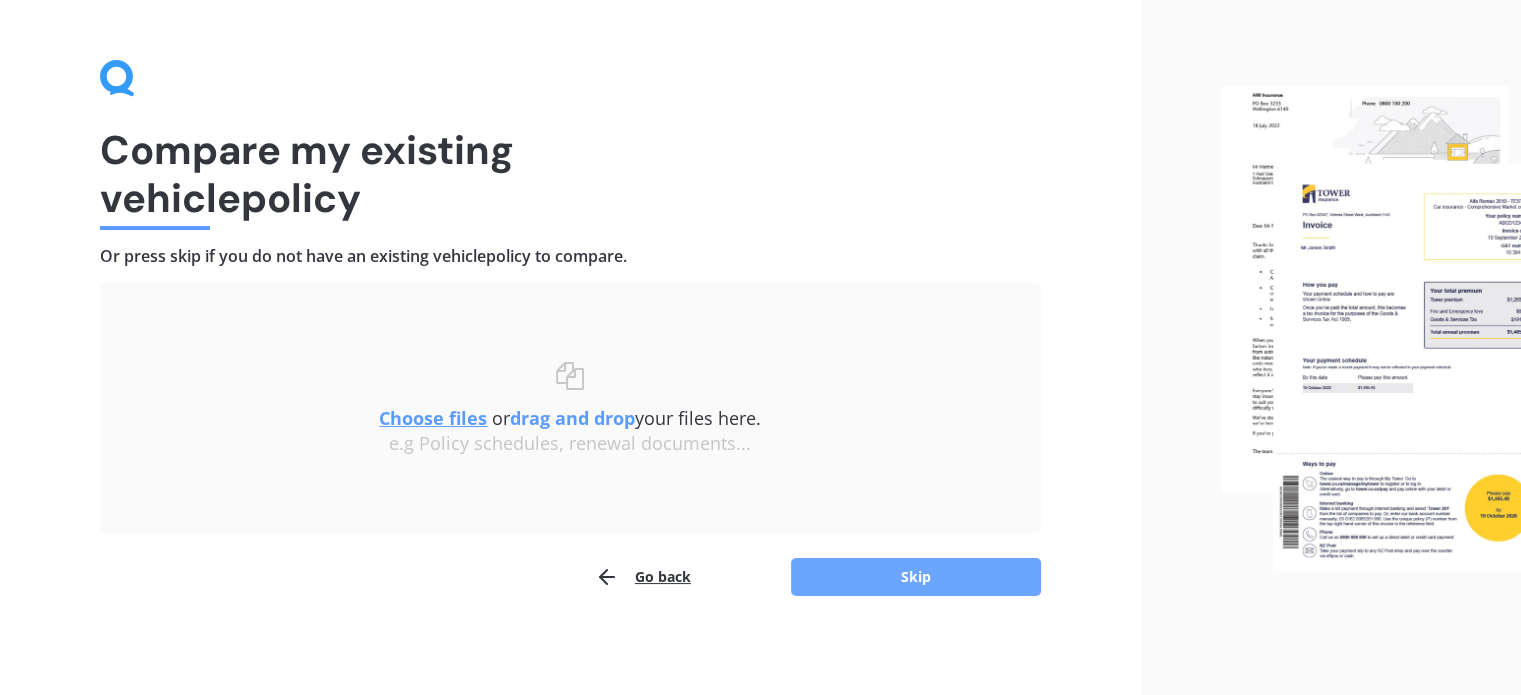click on "Skip" at bounding box center (916, 577) 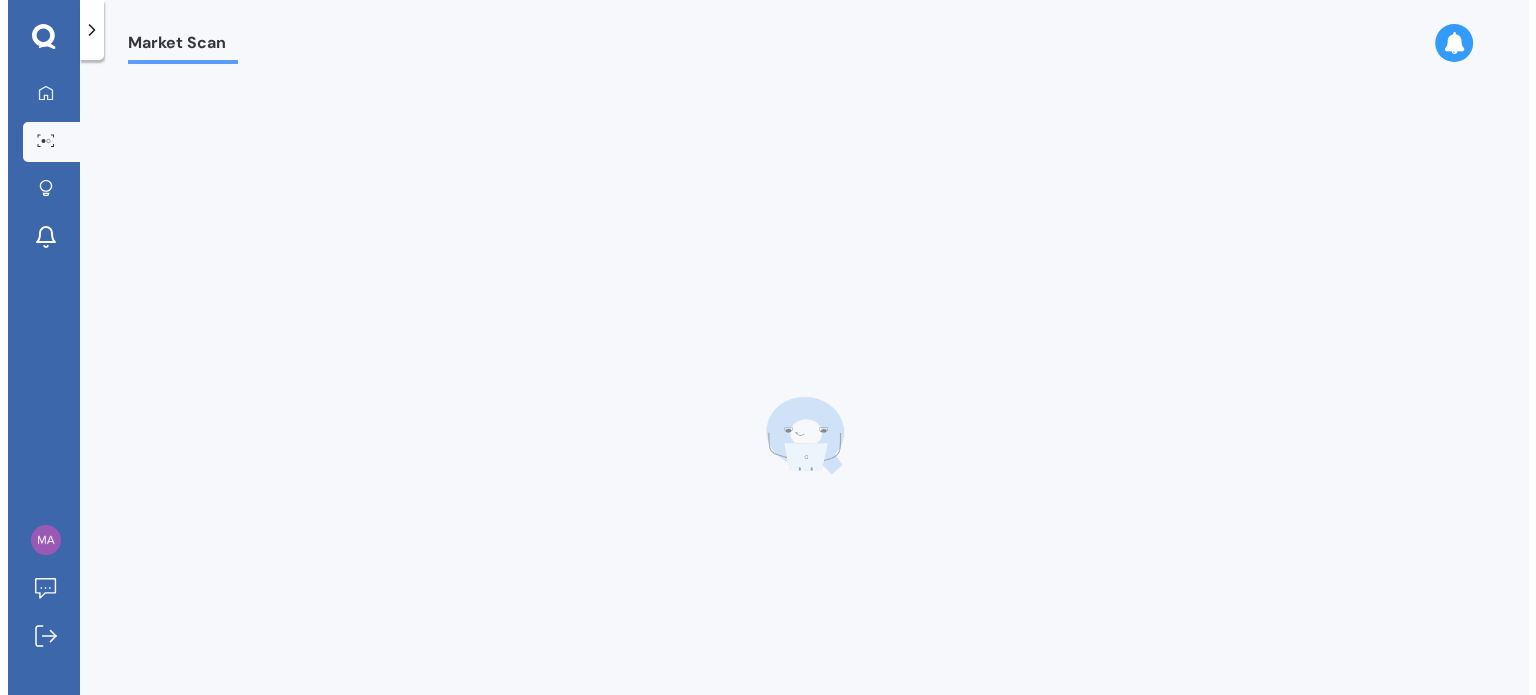 scroll, scrollTop: 0, scrollLeft: 0, axis: both 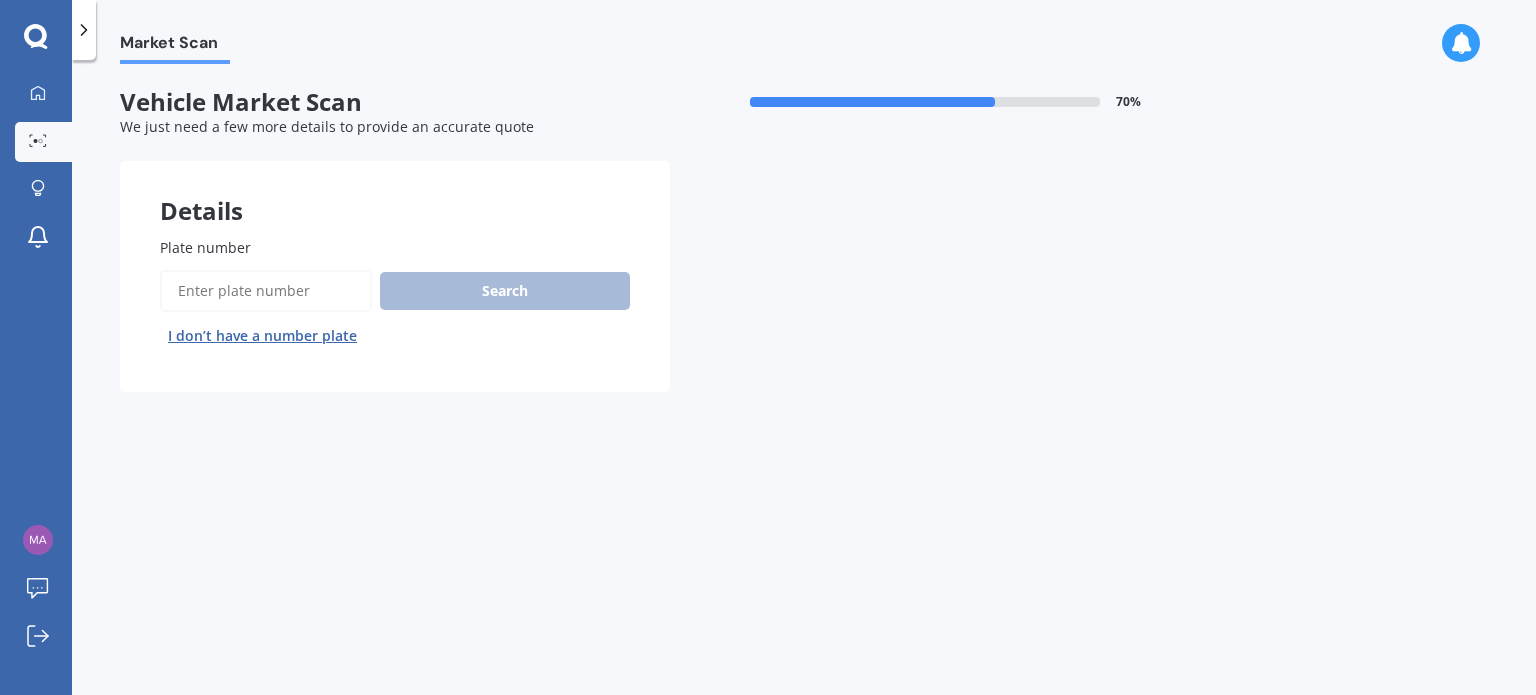 click on "I don’t have a number plate" at bounding box center [262, 336] 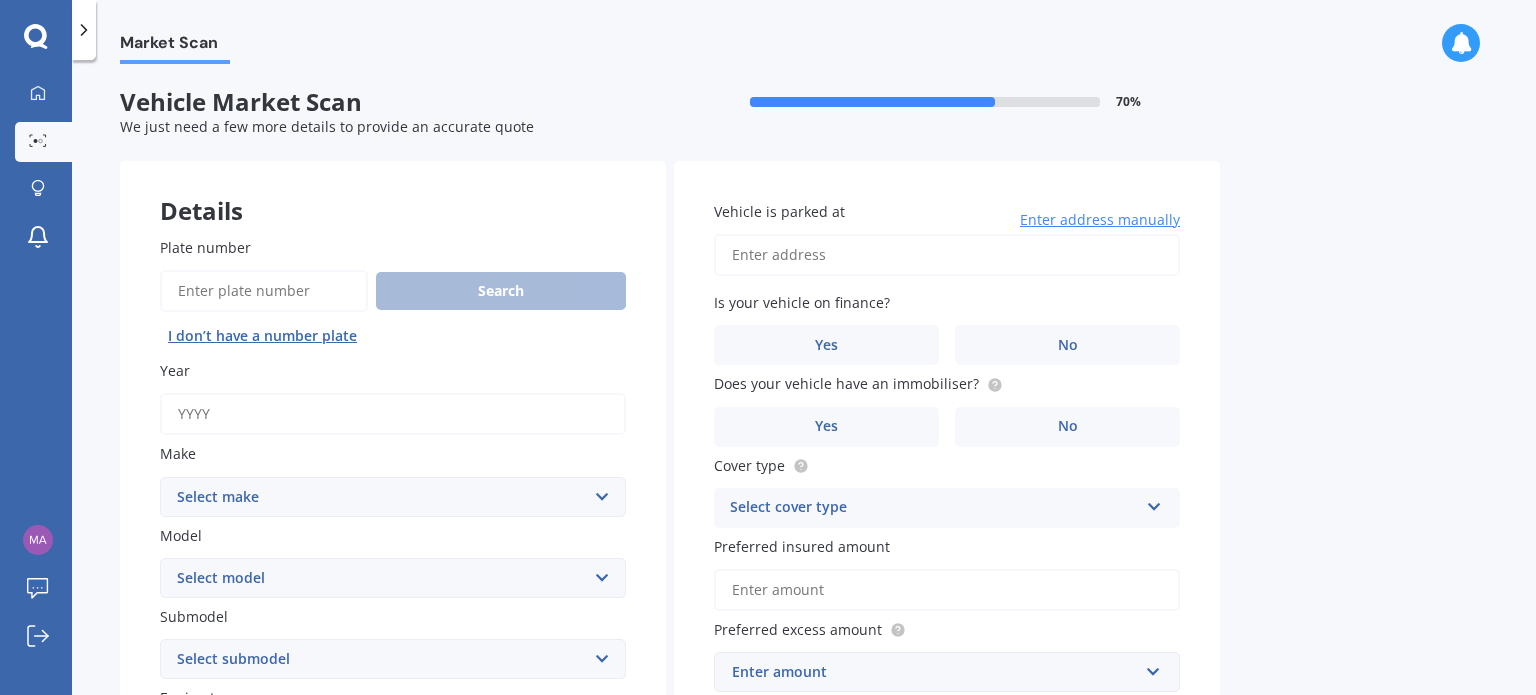 click on "Year" at bounding box center [393, 414] 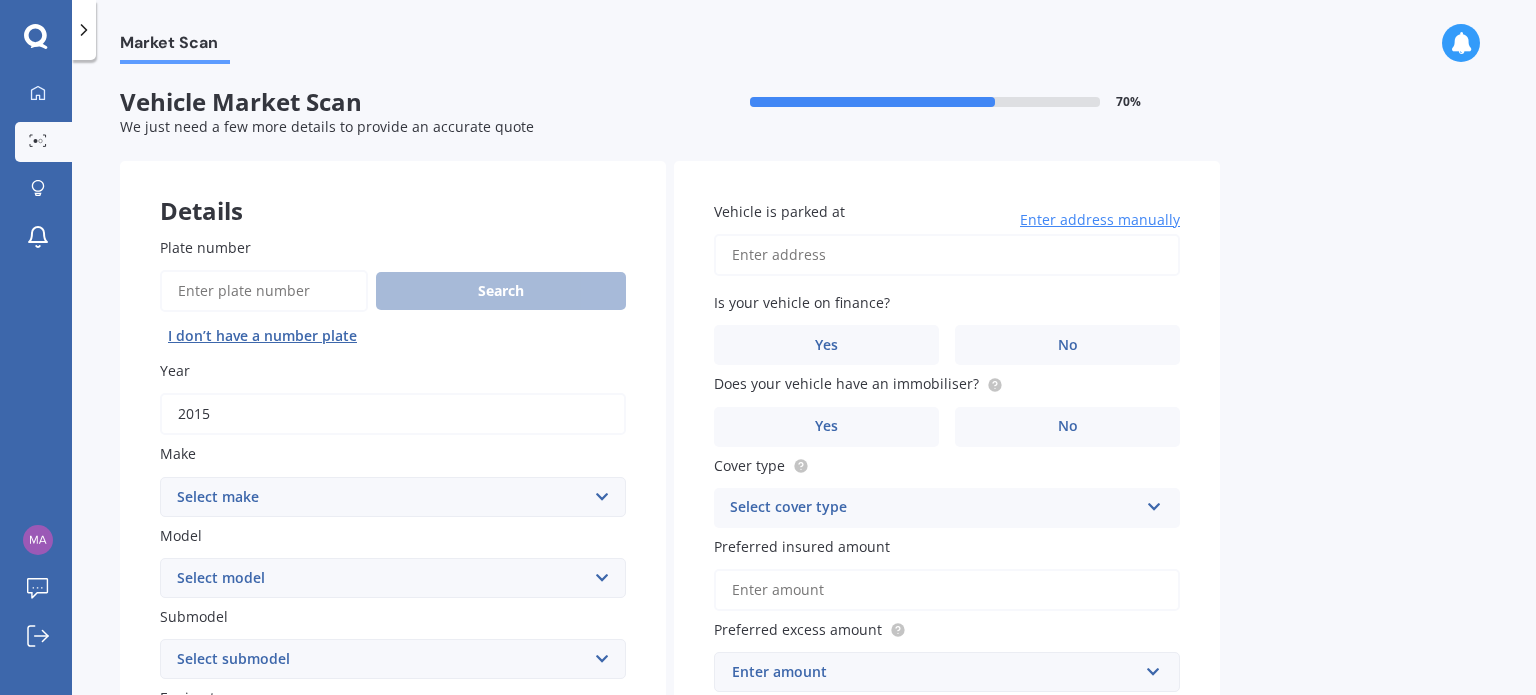 type on "2015" 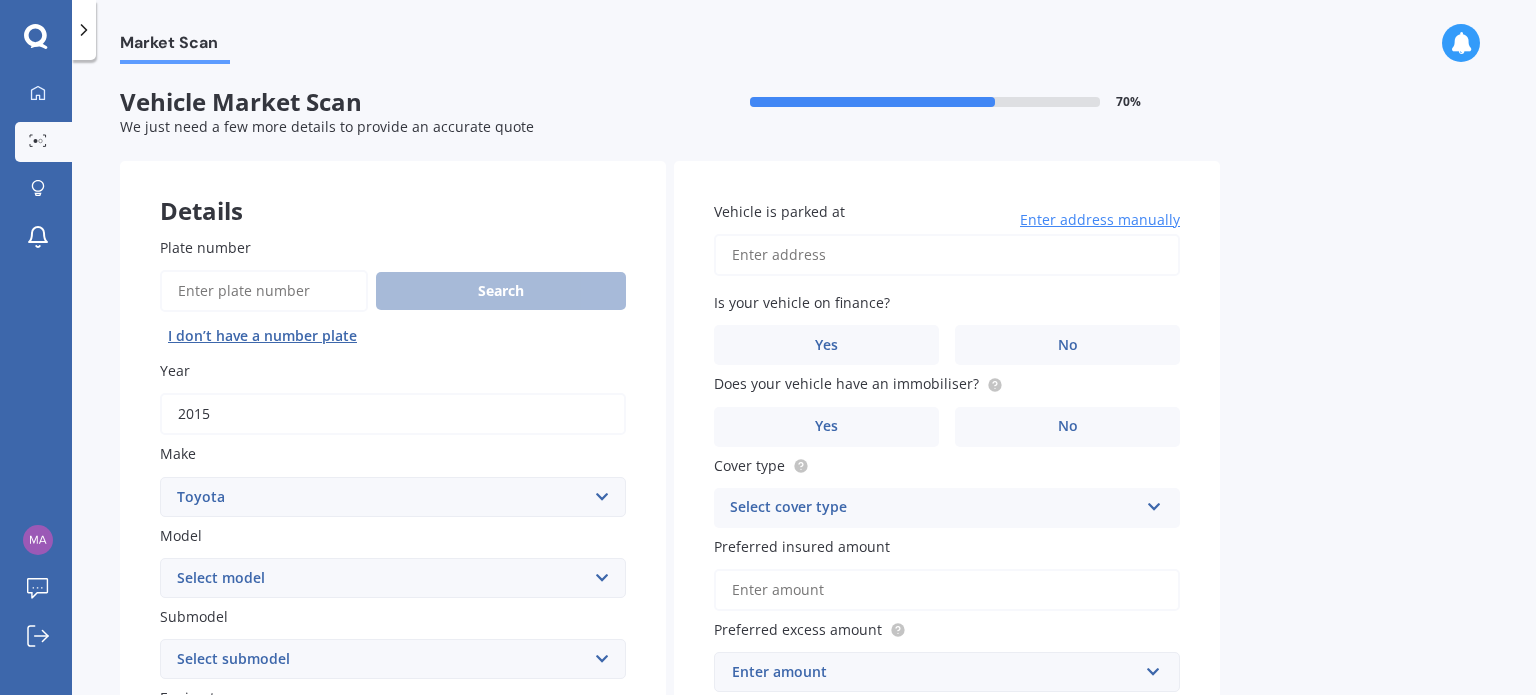 click on "Select make AC ALFA ROMEO ASTON MARTIN AUDI AUSTIN BEDFORD Bentley BMW BYD CADILLAC CAN-AM CHERY CHEVROLET CHRYSLER Citroen CRUISEAIR CUPRA DAEWOO DAIHATSU DAIMLER DAMON DIAHATSU DODGE EXOCET FACTORY FIVE FERRARI FIAT Fiord FLEETWOOD FORD FOTON FRASER GEELY GENESIS GEORGIE BOY GMC GREAT WALL GWM HAVAL HILLMAN HINO HOLDEN HOLIDAY RAMBLER HONDA HUMMER HYUNDAI INFINITI ISUZU IVECO JAC JAECOO JAGUAR JEEP KGM KIA LADA LAMBORGHINI LANCIA LANDROVER LDV LEXUS LINCOLN LOTUS LUNAR M.G M.G. MAHINDRA MASERATI MAZDA MCLAREN MERCEDES AMG Mercedes Benz MERCEDES-AMG MERCURY MINI MITSUBISHI MORGAN MORRIS NEWMAR NISSAN OMODA OPEL OXFORD PEUGEOT Plymouth Polestar PONTIAC PORSCHE PROTON RAM Range Rover Rayne RENAULT ROLLS ROYCE ROVER SAAB SATURN SEAT SHELBY SKODA SMART SSANGYONG SUBARU SUZUKI TATA TESLA TIFFIN Toyota TRIUMPH TVR Vauxhall VOLKSWAGEN VOLVO WESTFIELD WINNEBAGO ZX" at bounding box center (393, 497) 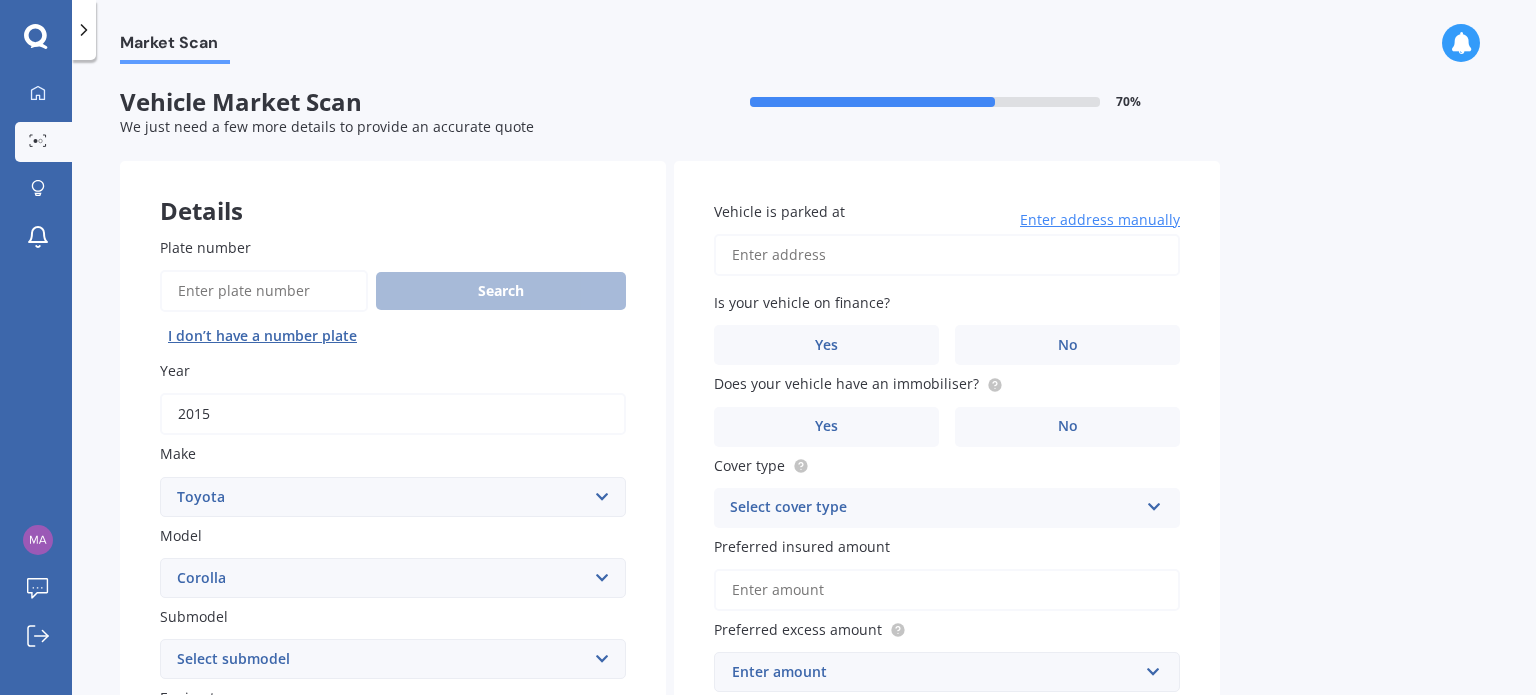 click on "Select model 4 Runner 86 Allex Allion Alphard Altezza Aqua Aristo Aurion Auris Avalon Avensis AYGO bB Belta Blade Blizzard 4WD Brevis Bundera 4WD C-HR Caldina Cami Camry Carib Carina Cavalier Celica Celsior Century Ceres Chaser Coaster Corolla Corona Corsa Cressida Cresta Crown Curren Cynos Deliboy Duet Dyna Echo Esquire Estima FJ Fortuner Funcargo Gaia Gracia Grande Granvia Harrier Hiace Highlander HILUX Ipsum iQ Isis IST Kluger Landcruiser LANDCRUISER PRADO Levin Liteace Marino Mark 2 Mark X Mirai MR-S MR2 Nadia Noah Nova Opa Paseo Passo Pixis Platz Porte Premio Previa MPV Prius Probox Progres Qualis Ractis RAIZE Raum RAV-4 Regius Van Runx Rush Sai Scepter Sera Sienta Soarer Spacio Spade Sprinter Starlet Succeed Supra Surf Tank Tarago Tercel Townace Toyo-ace Trueno Tundra Vanguard Vellfire Verossa Vienta Vista Vitz Voltz Voxy Will Windom Wish Yaris" at bounding box center [393, 578] 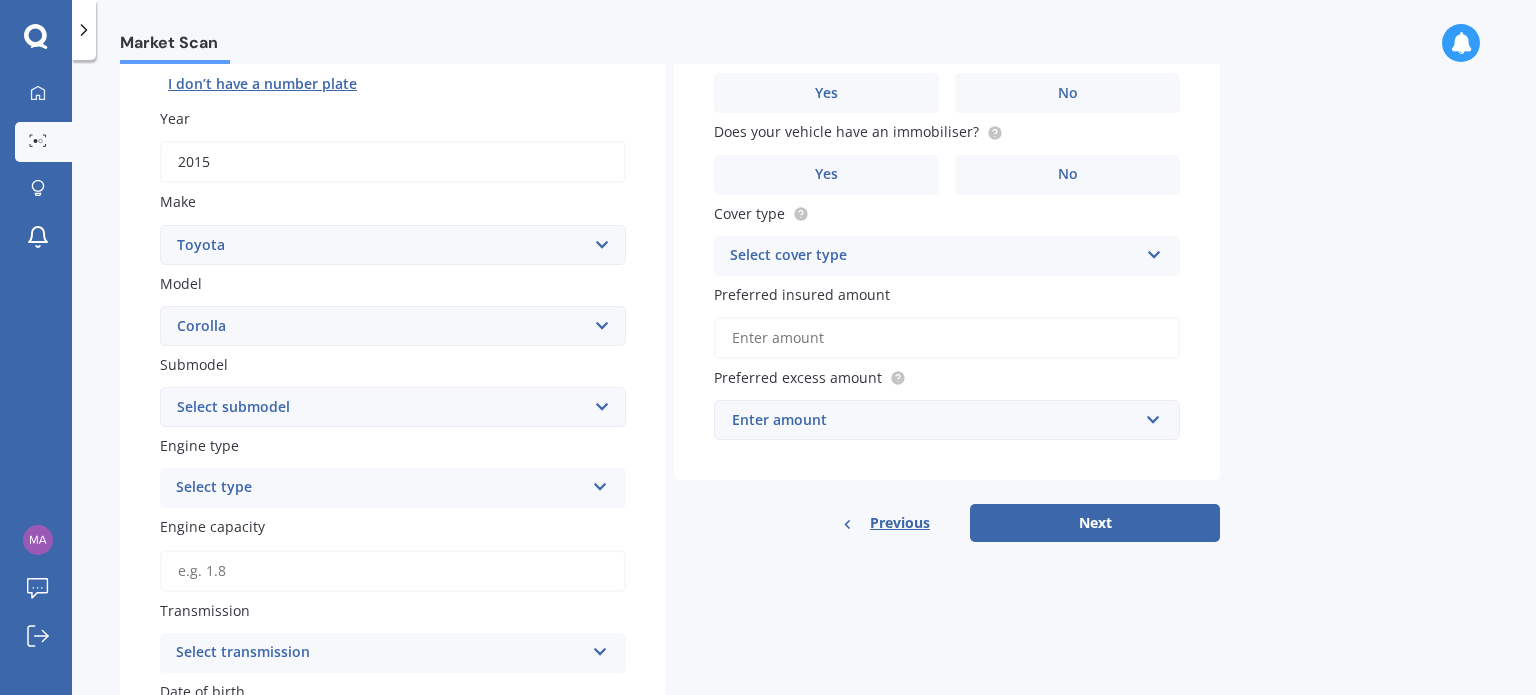 scroll, scrollTop: 255, scrollLeft: 0, axis: vertical 